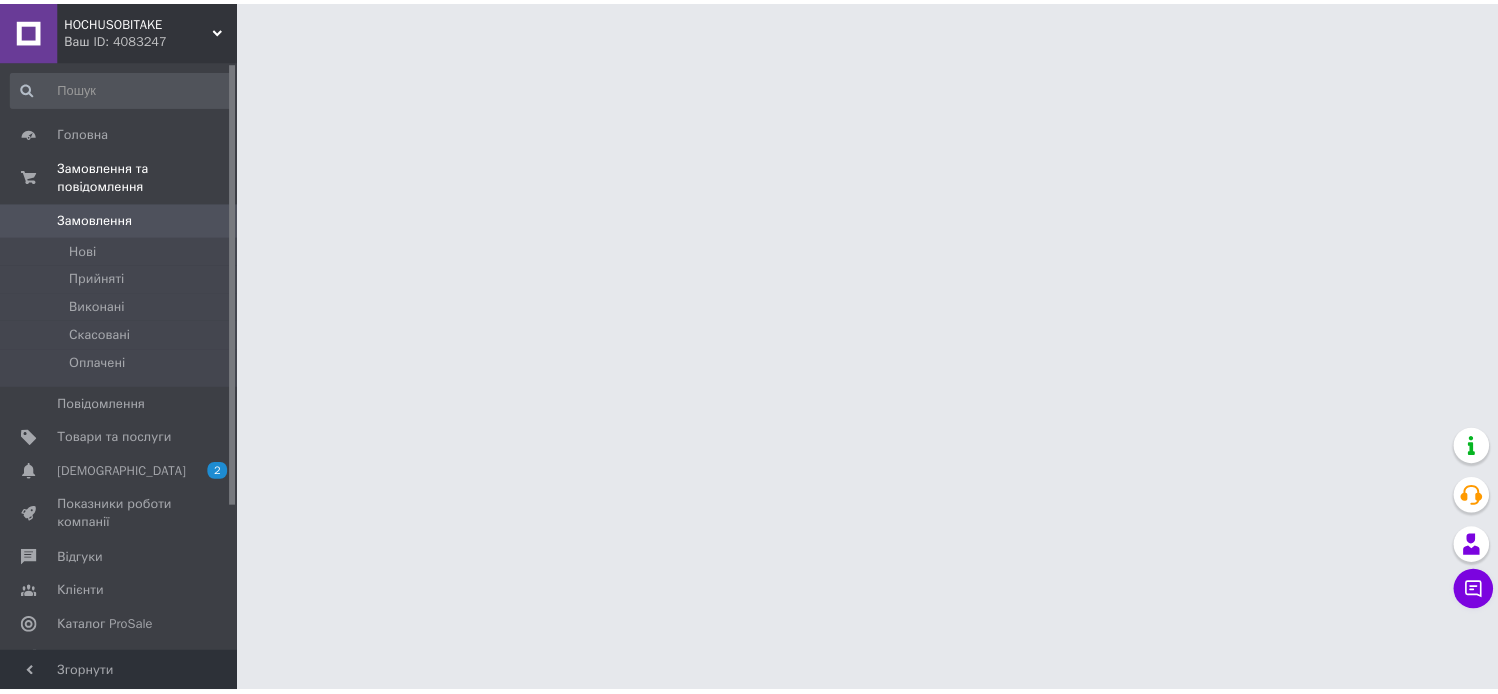 scroll, scrollTop: 0, scrollLeft: 0, axis: both 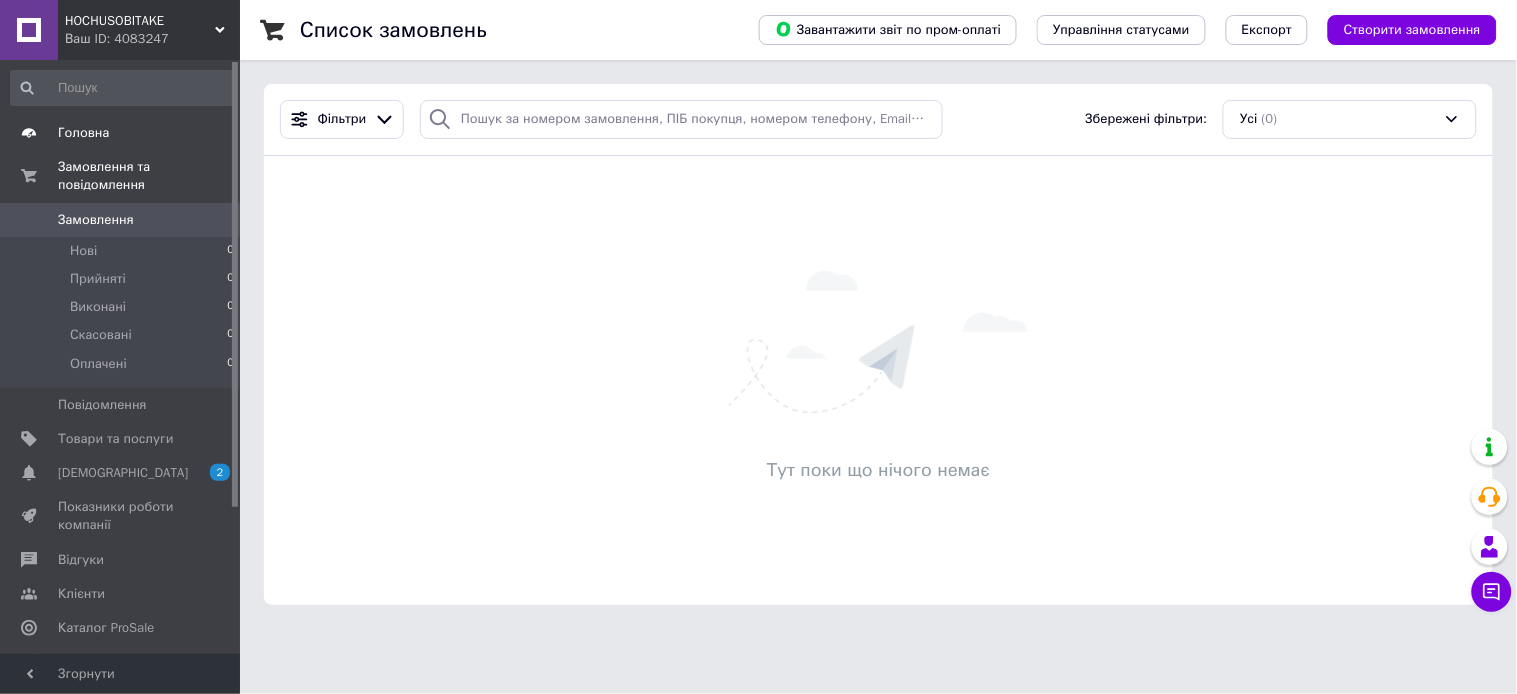 click on "Головна" at bounding box center [121, 133] 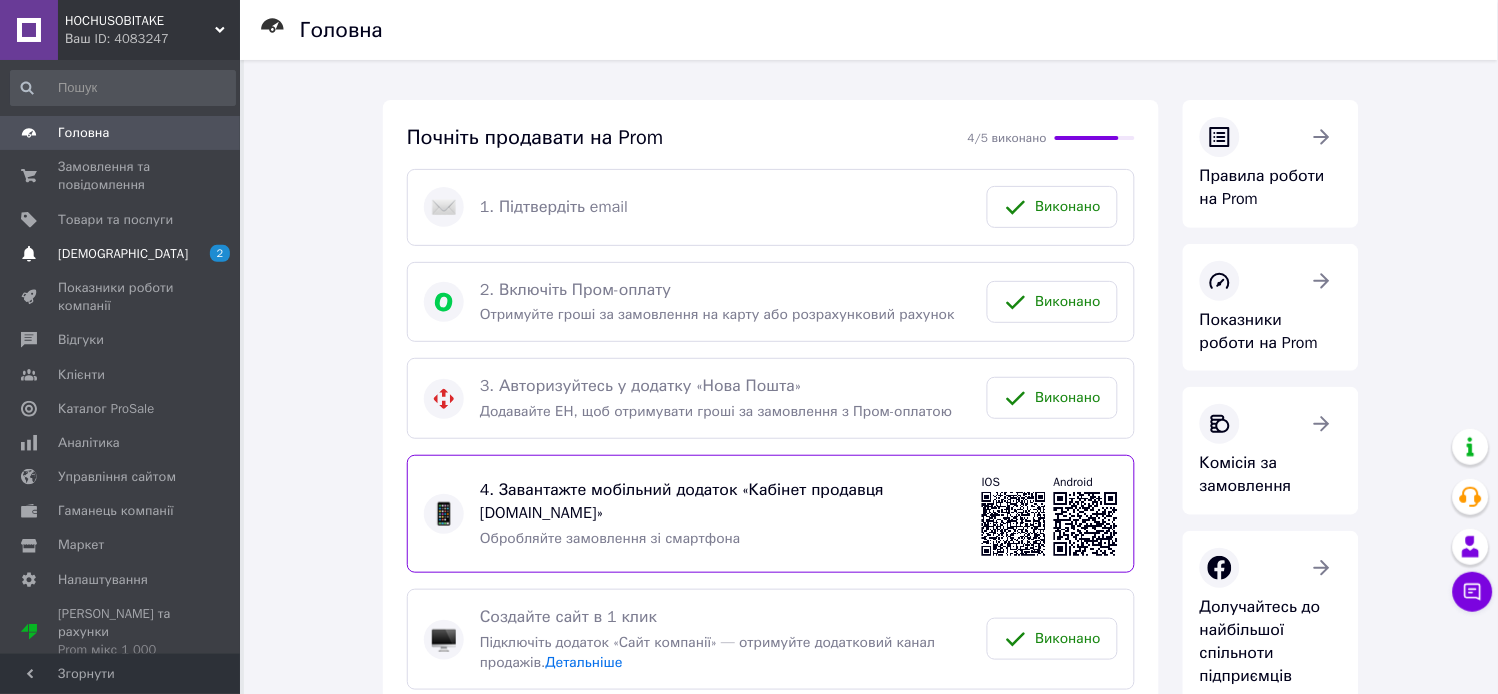 click on "2 0" at bounding box center (212, 254) 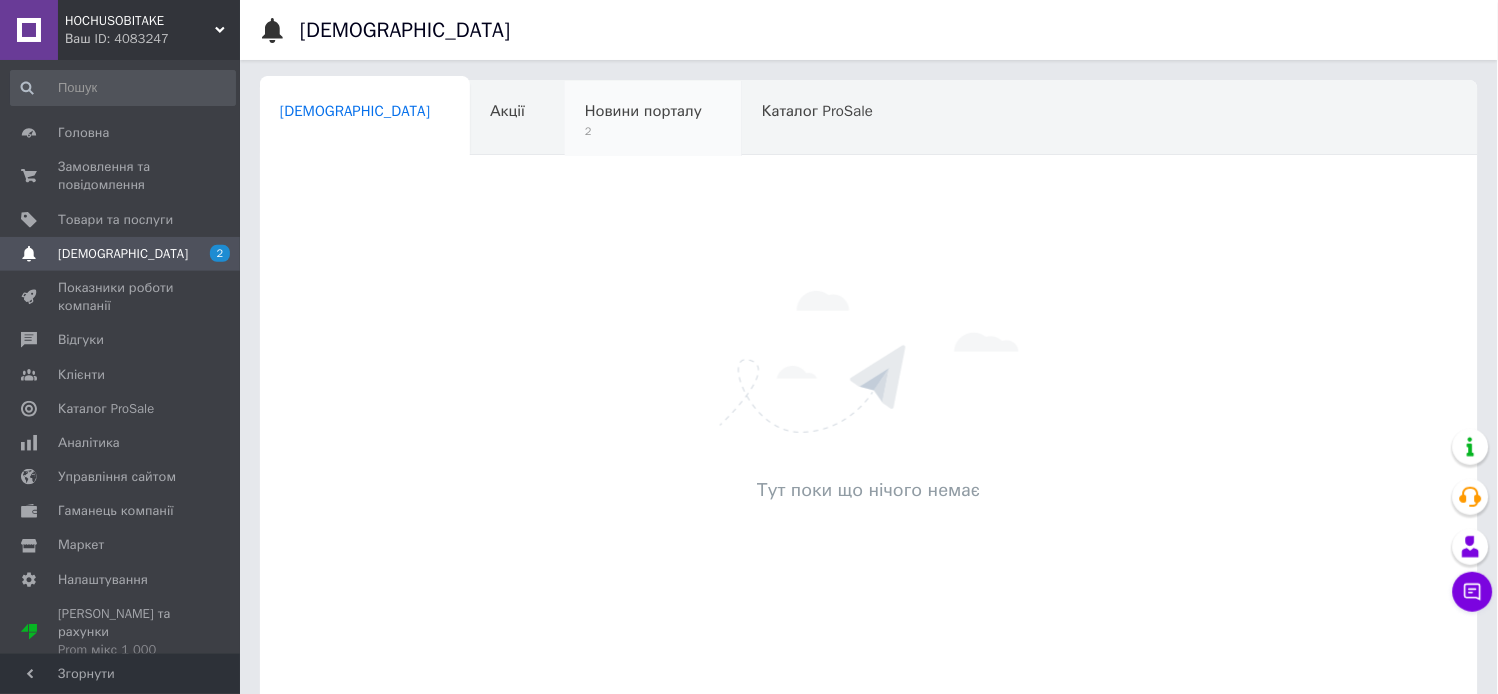 click on "Новини порталу" at bounding box center [643, 111] 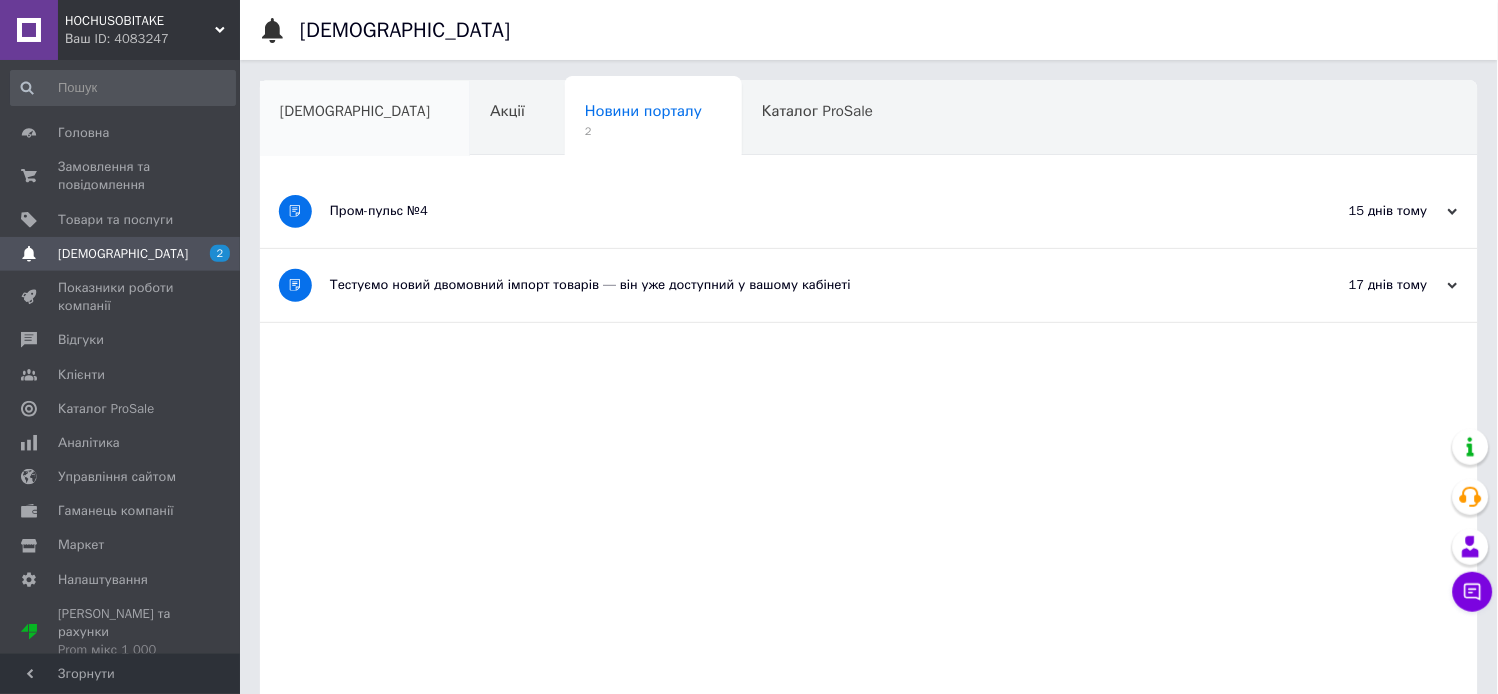 click on "[DEMOGRAPHIC_DATA]" at bounding box center (365, 119) 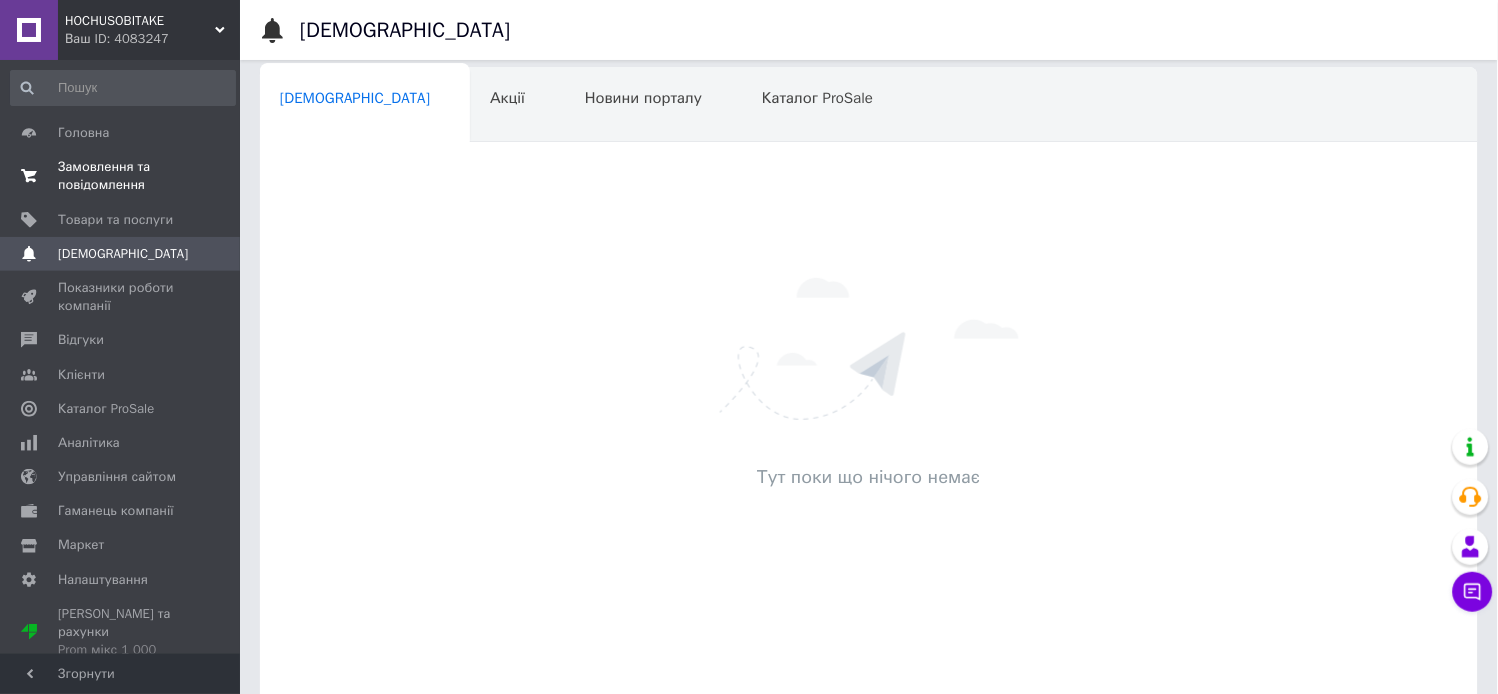 scroll, scrollTop: 0, scrollLeft: 0, axis: both 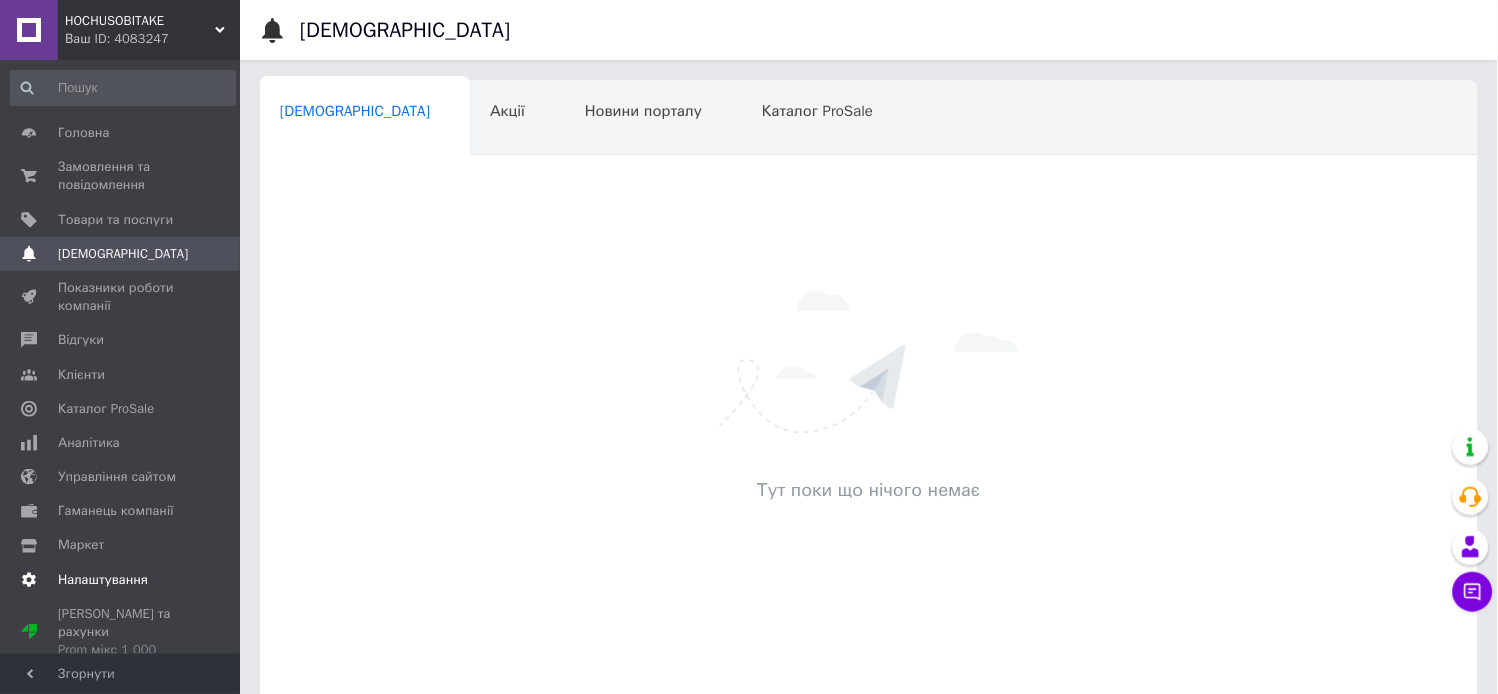 click on "Налаштування" at bounding box center [103, 580] 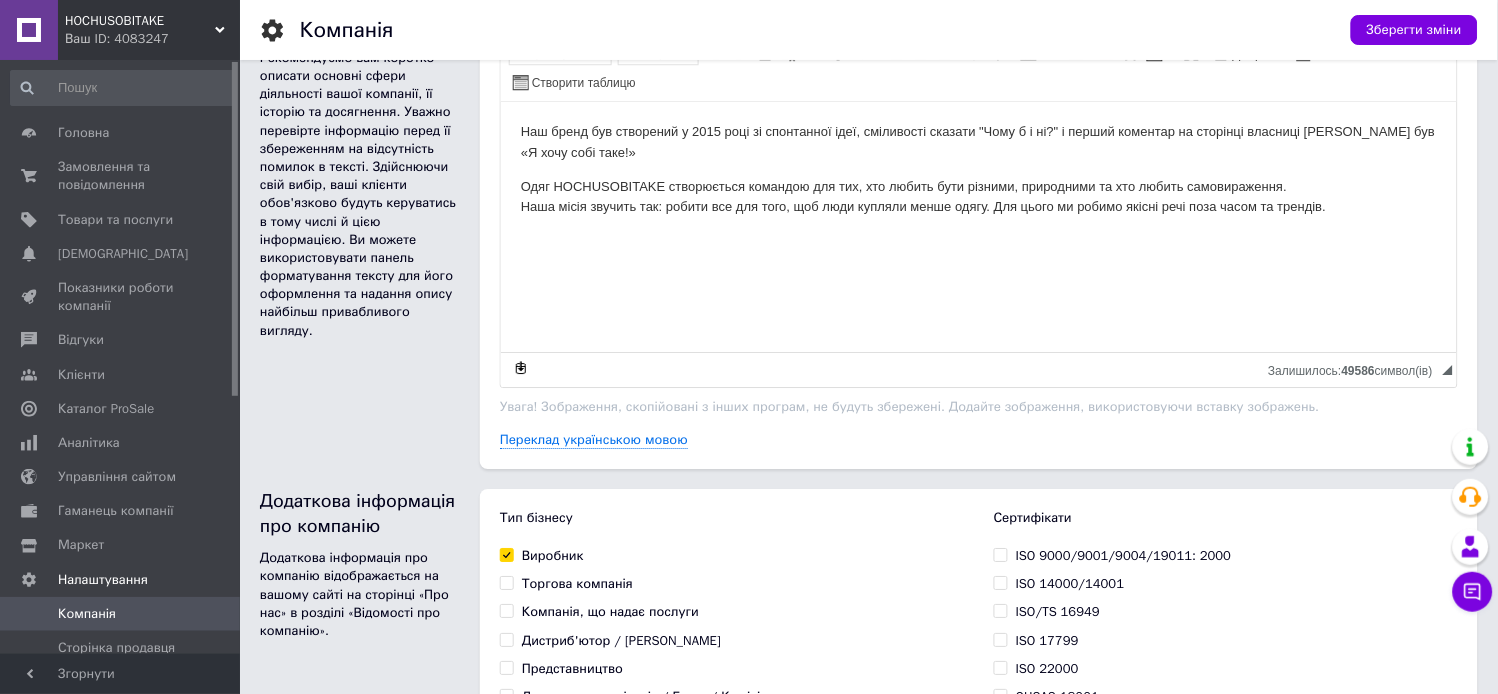scroll, scrollTop: 1666, scrollLeft: 0, axis: vertical 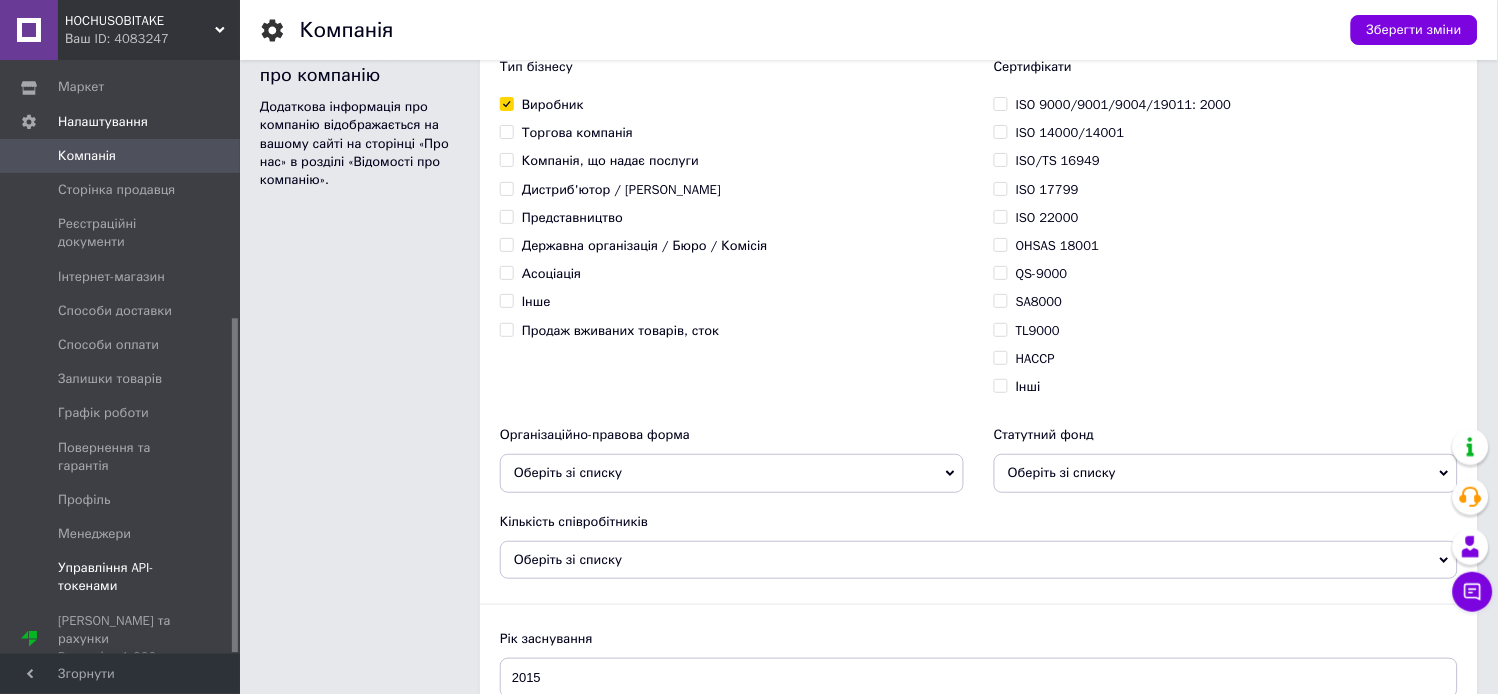 click on "Управління API-токенами" at bounding box center (121, 577) 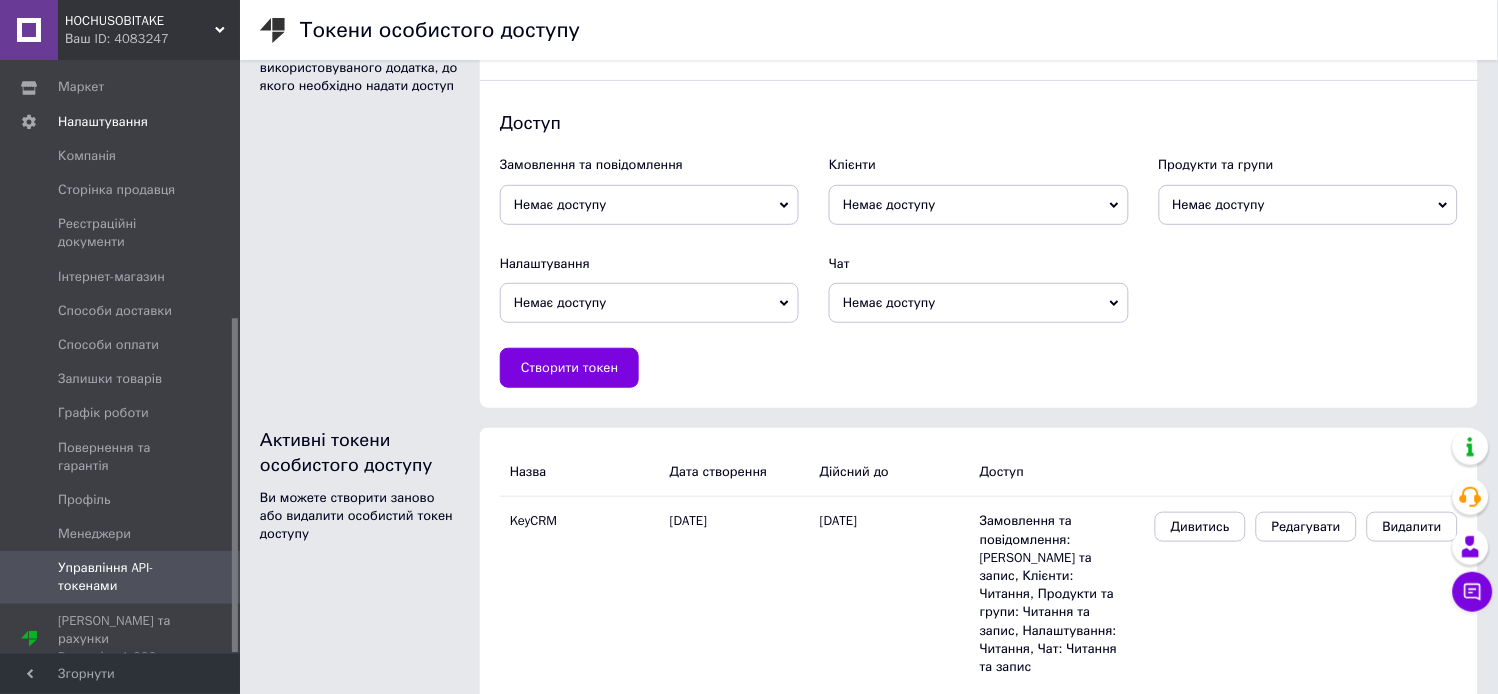 scroll, scrollTop: 0, scrollLeft: 0, axis: both 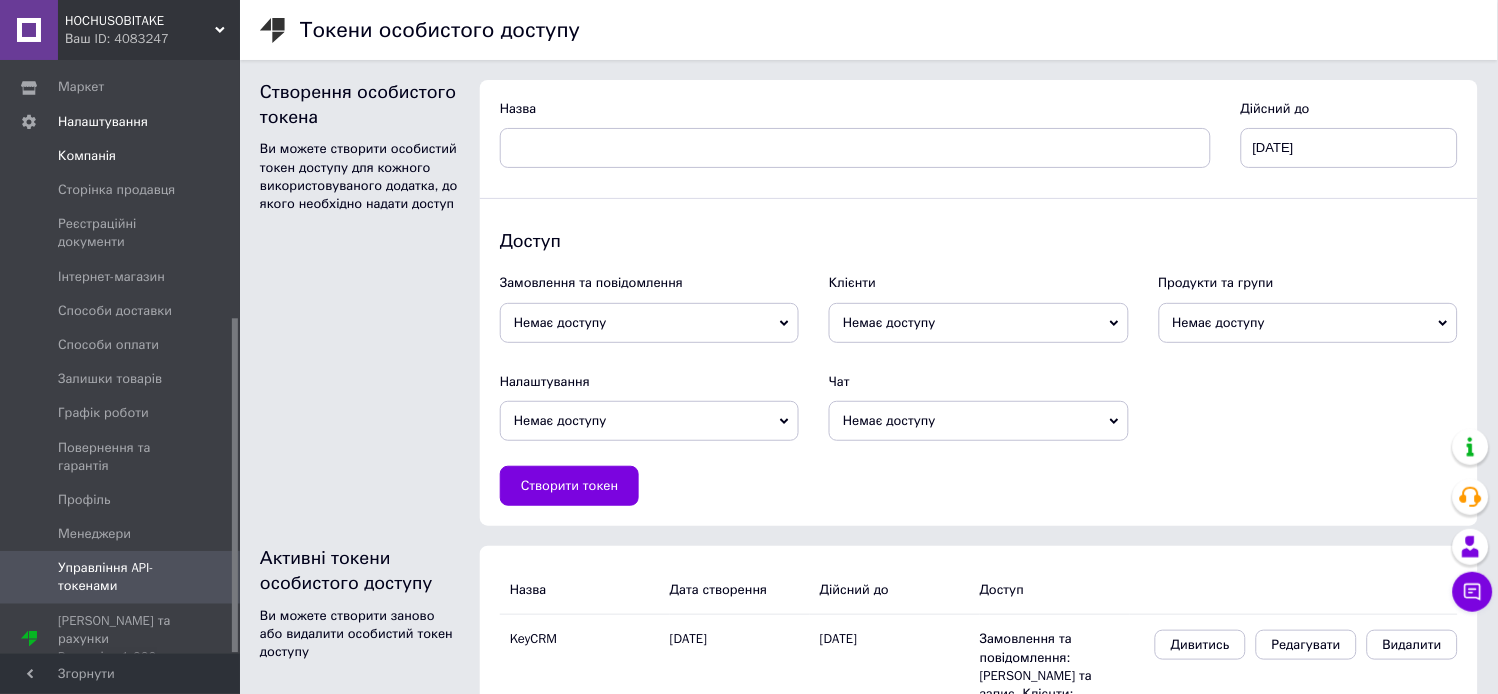 click on "Компанія" at bounding box center [121, 156] 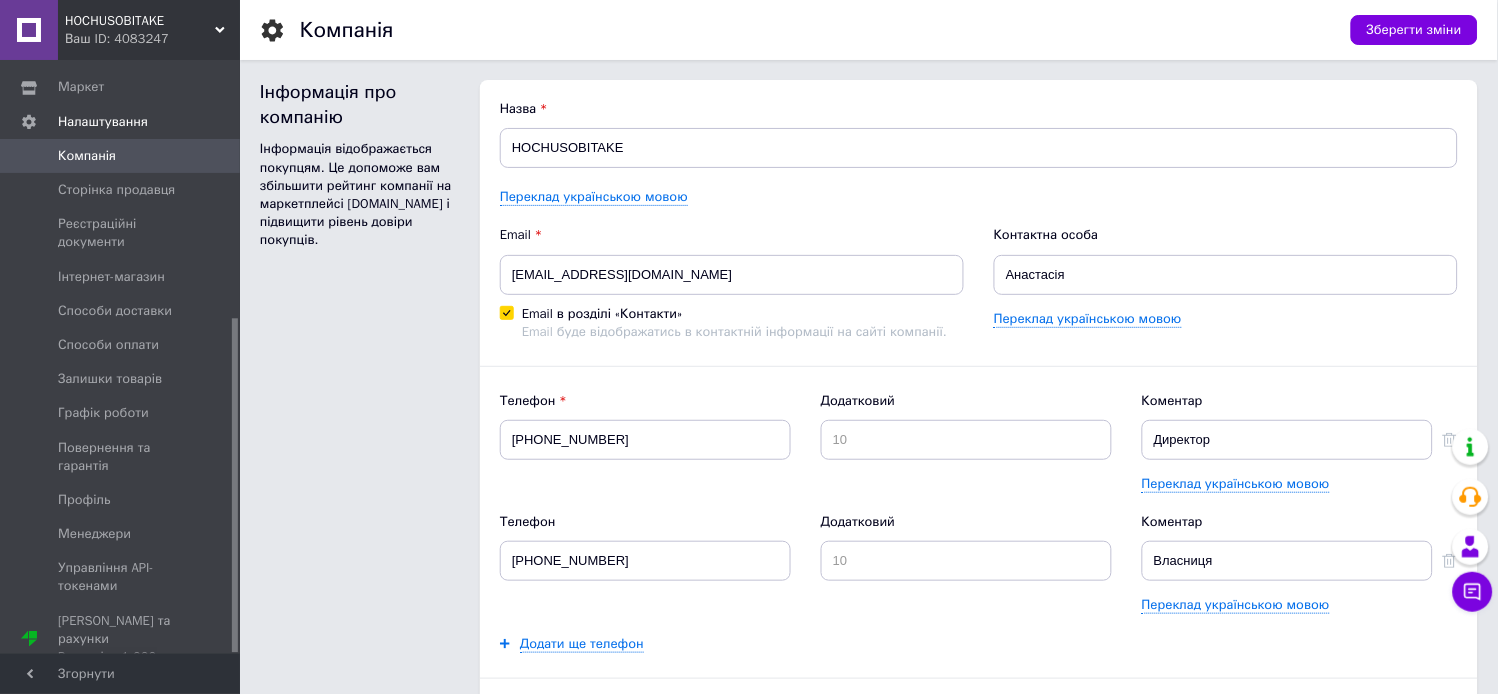 scroll, scrollTop: 0, scrollLeft: 0, axis: both 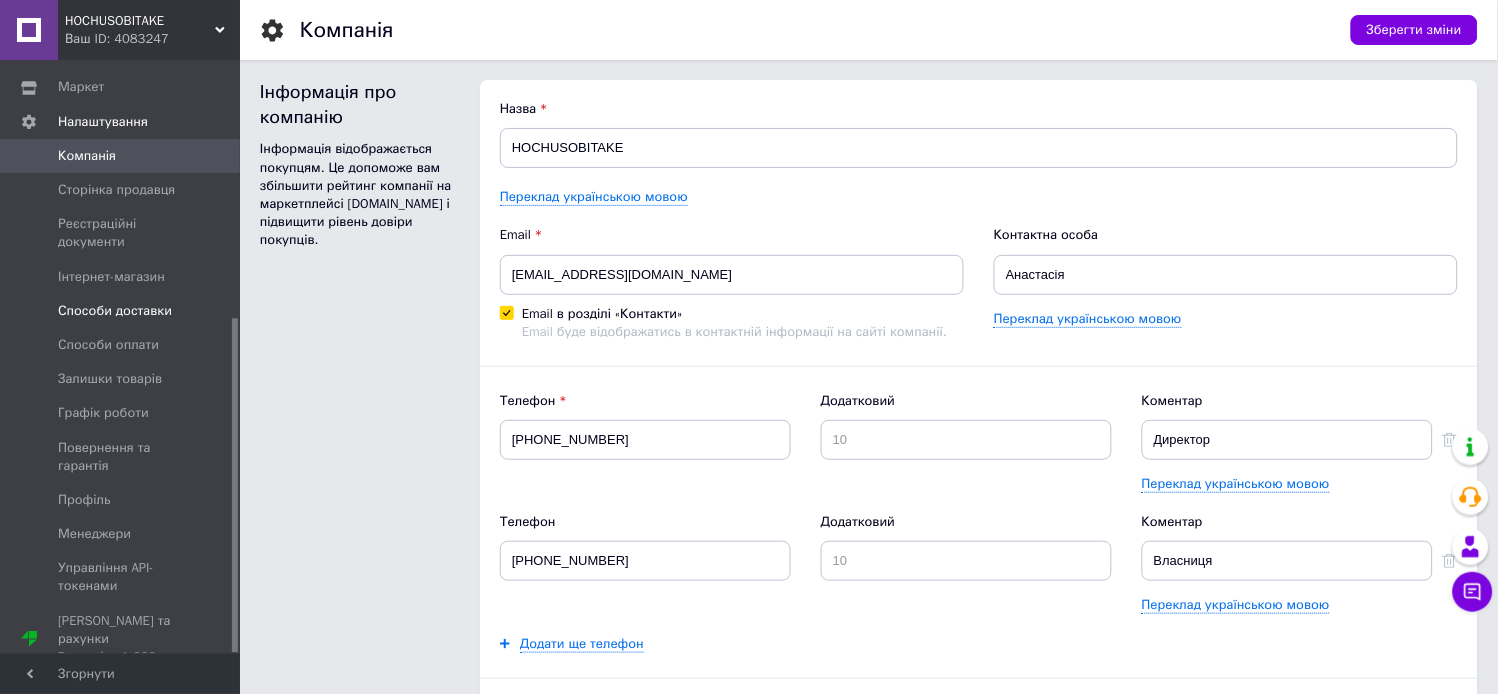 click on "Способи доставки" at bounding box center (115, 311) 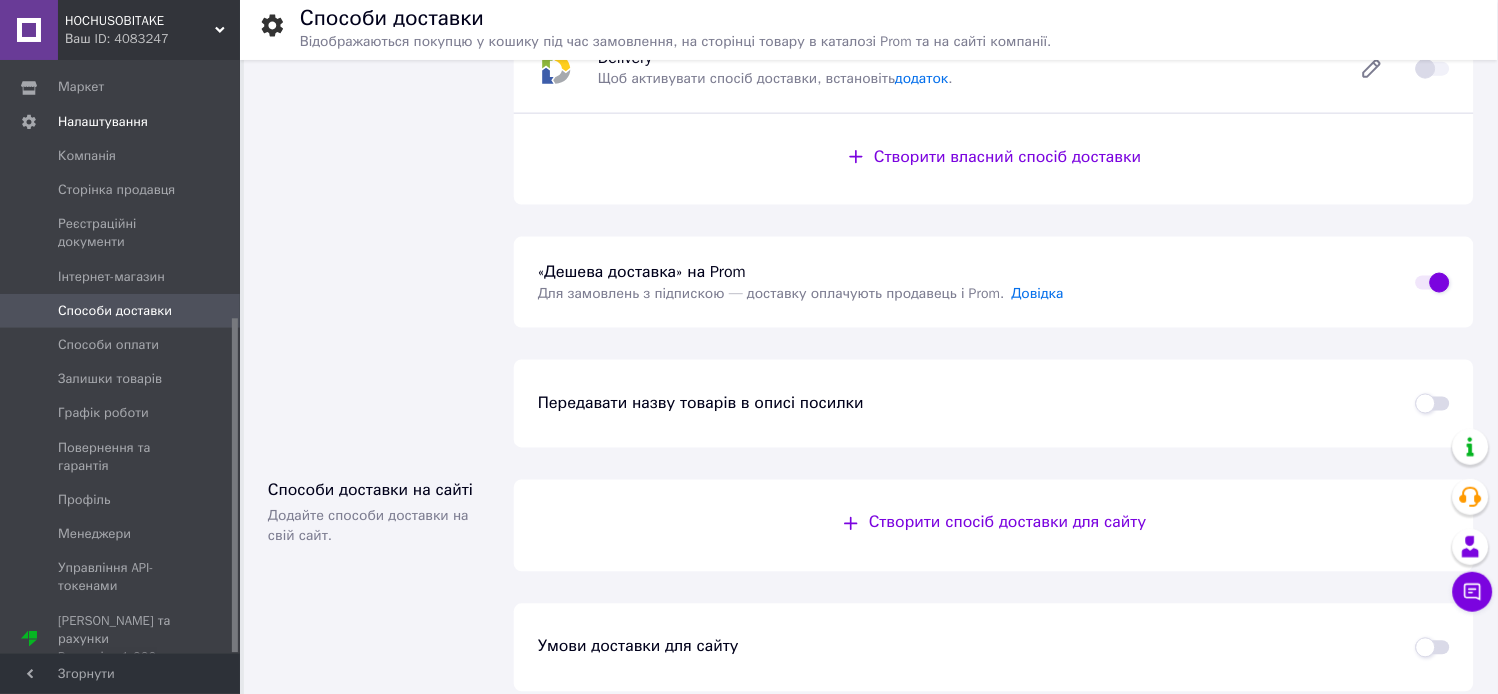 scroll, scrollTop: 518, scrollLeft: 0, axis: vertical 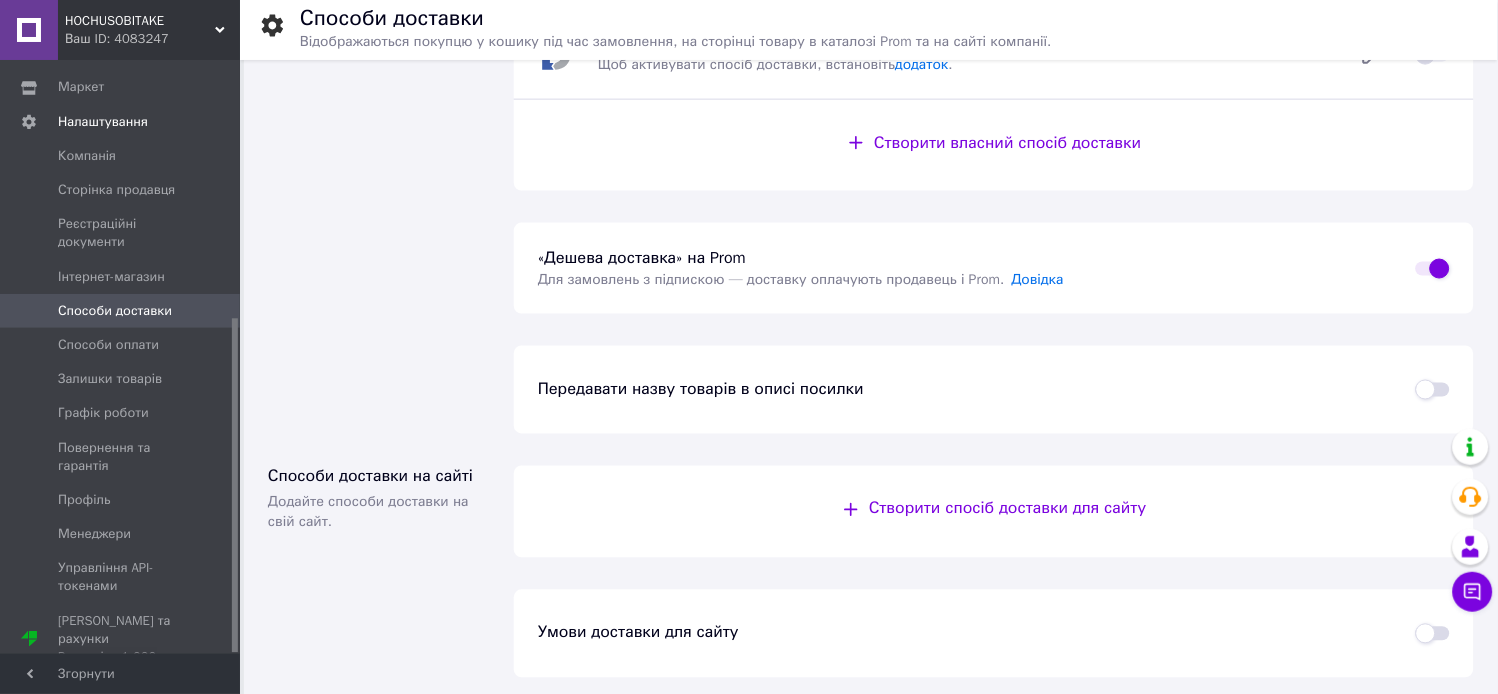 click at bounding box center (1433, 269) 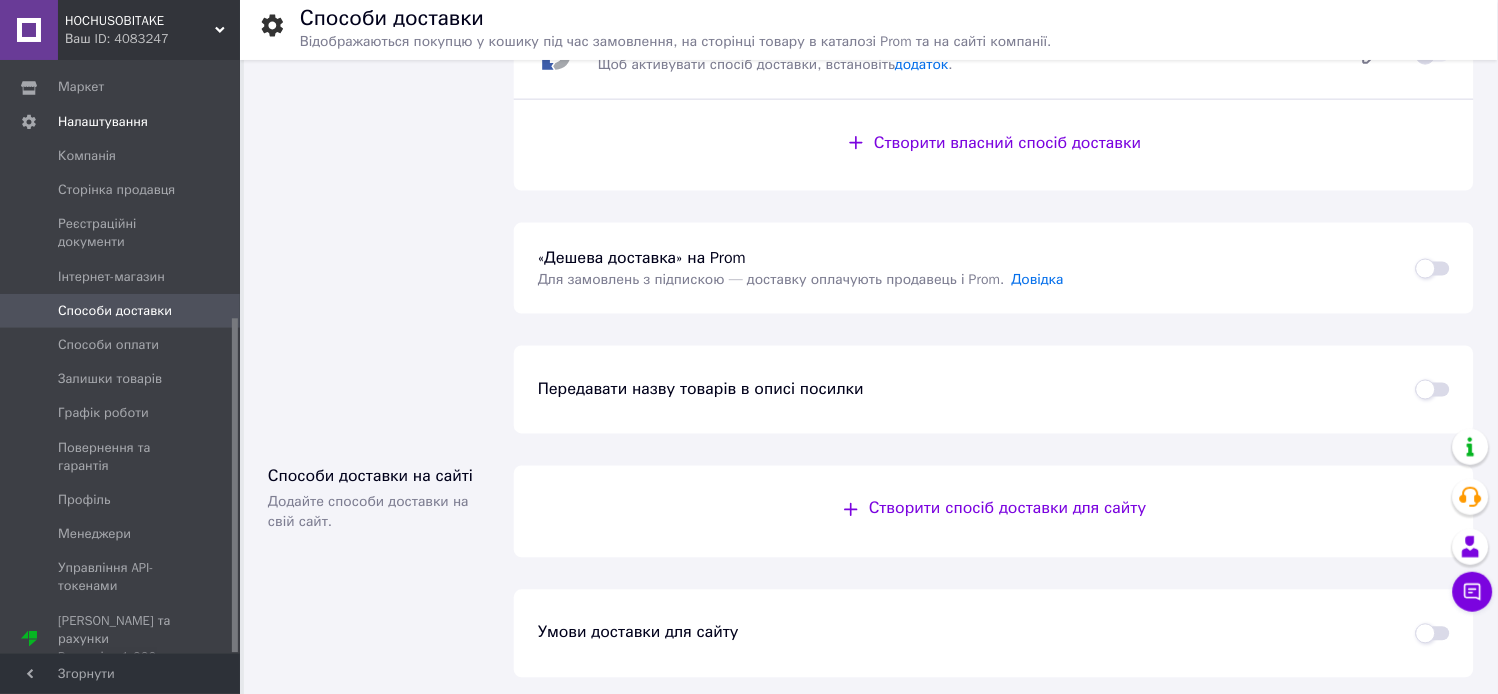 checkbox on "false" 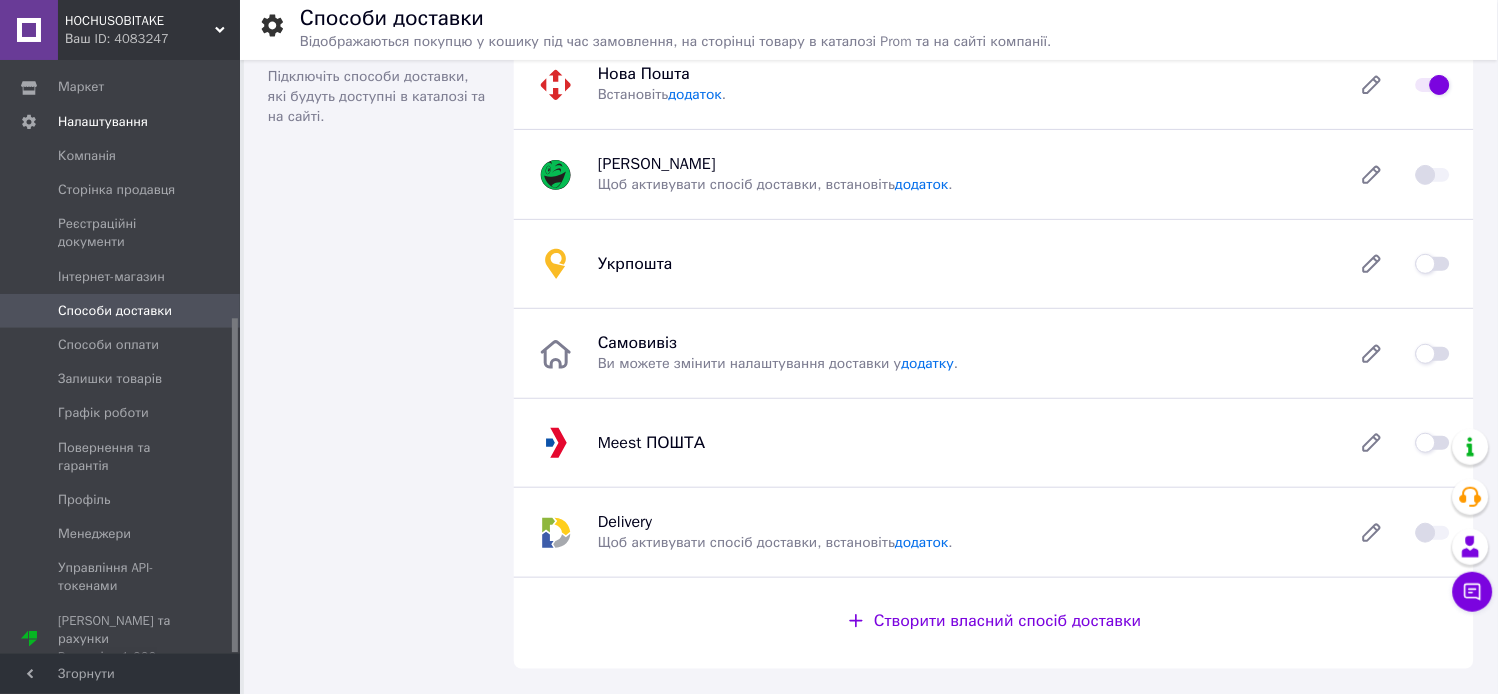scroll, scrollTop: 0, scrollLeft: 0, axis: both 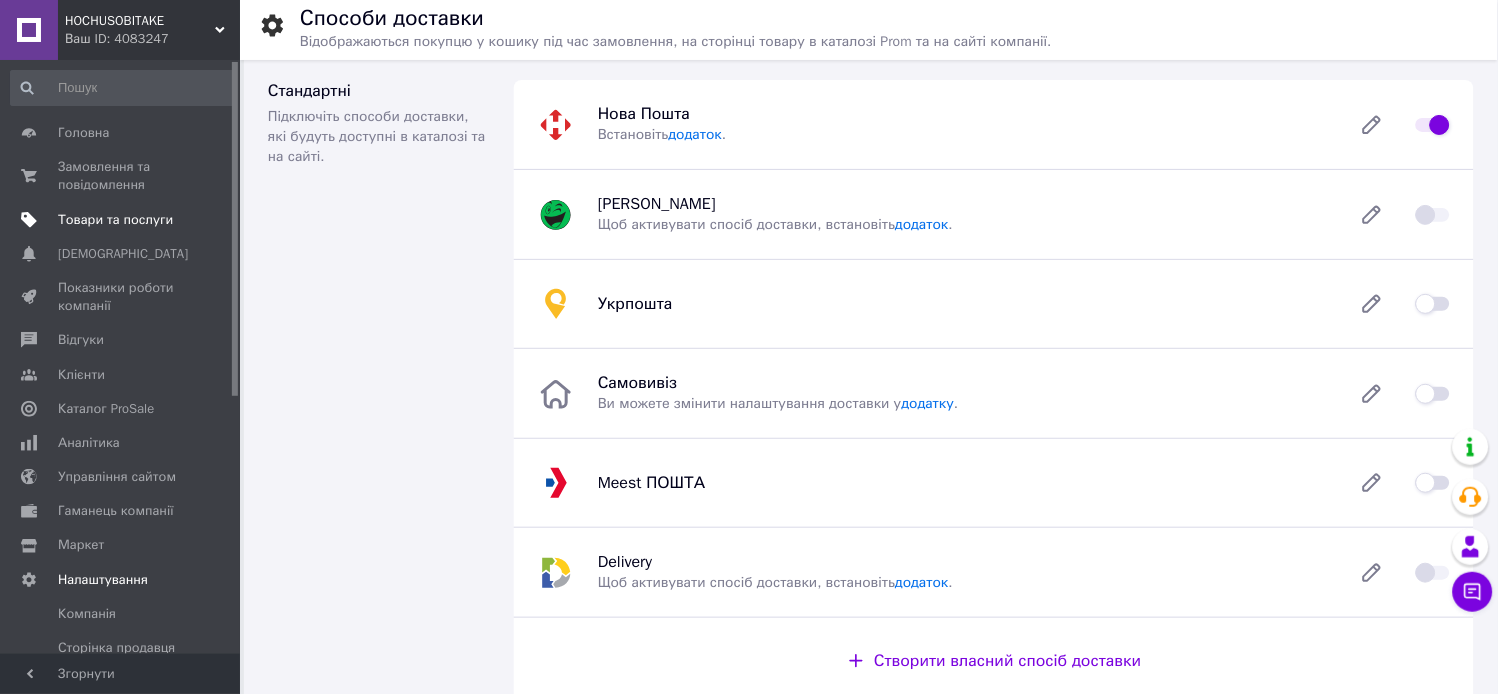 click on "Товари та послуги" at bounding box center [123, 220] 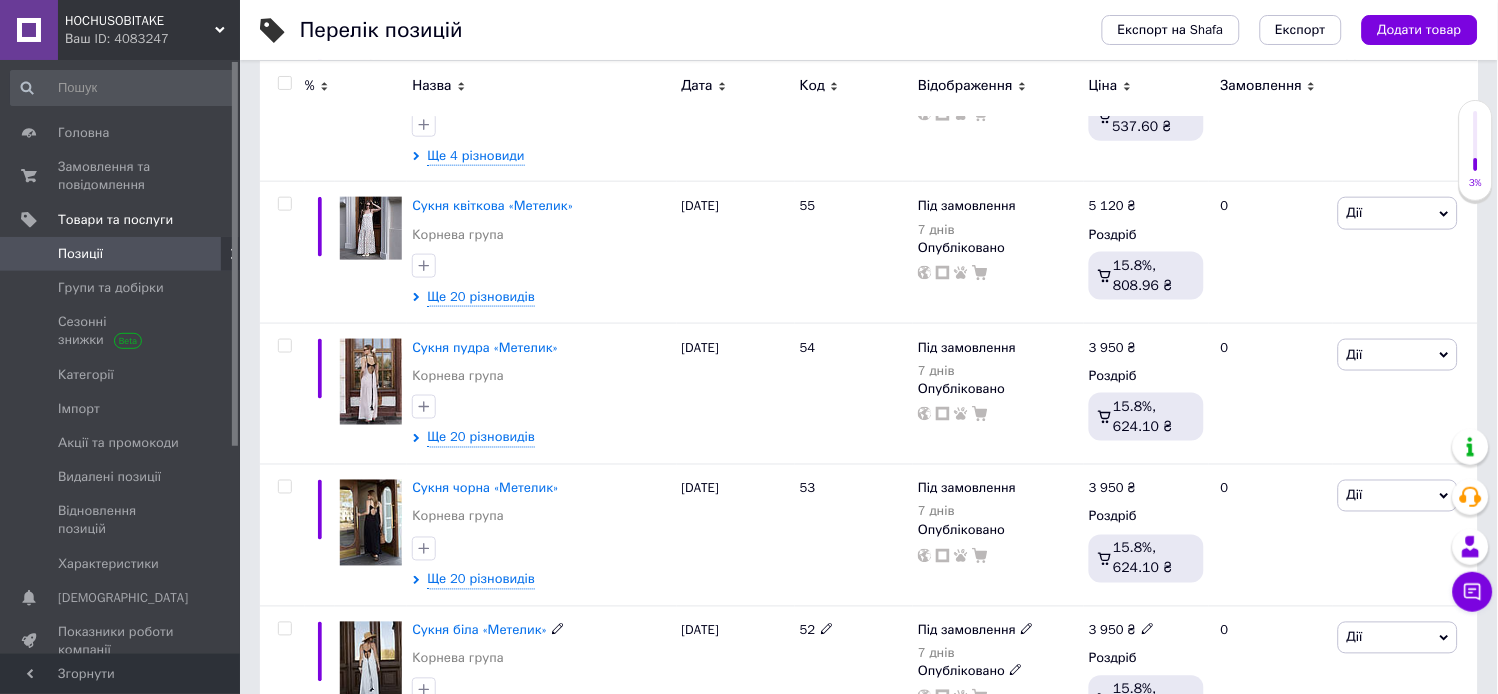 scroll, scrollTop: 222, scrollLeft: 0, axis: vertical 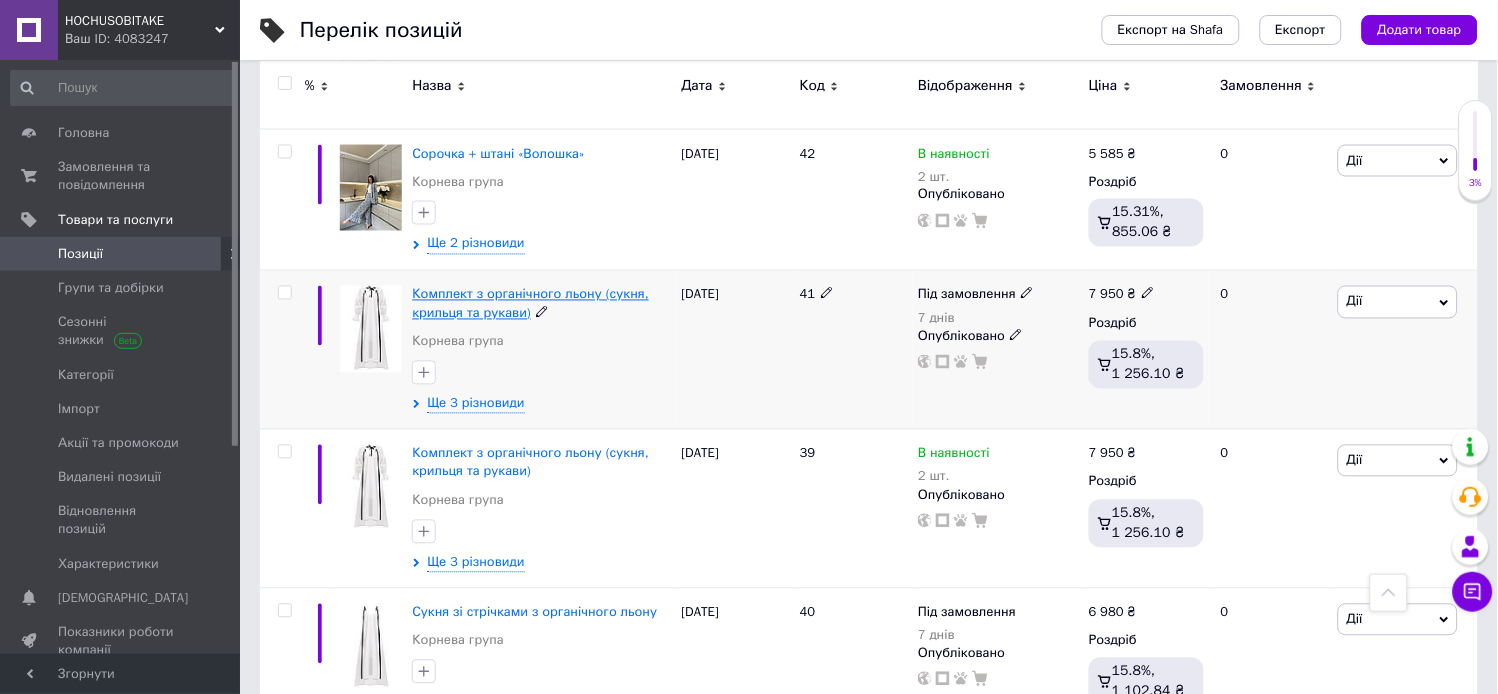 click on "Комплект з органічного льону (сукня, крильця та рукави)" at bounding box center [530, 303] 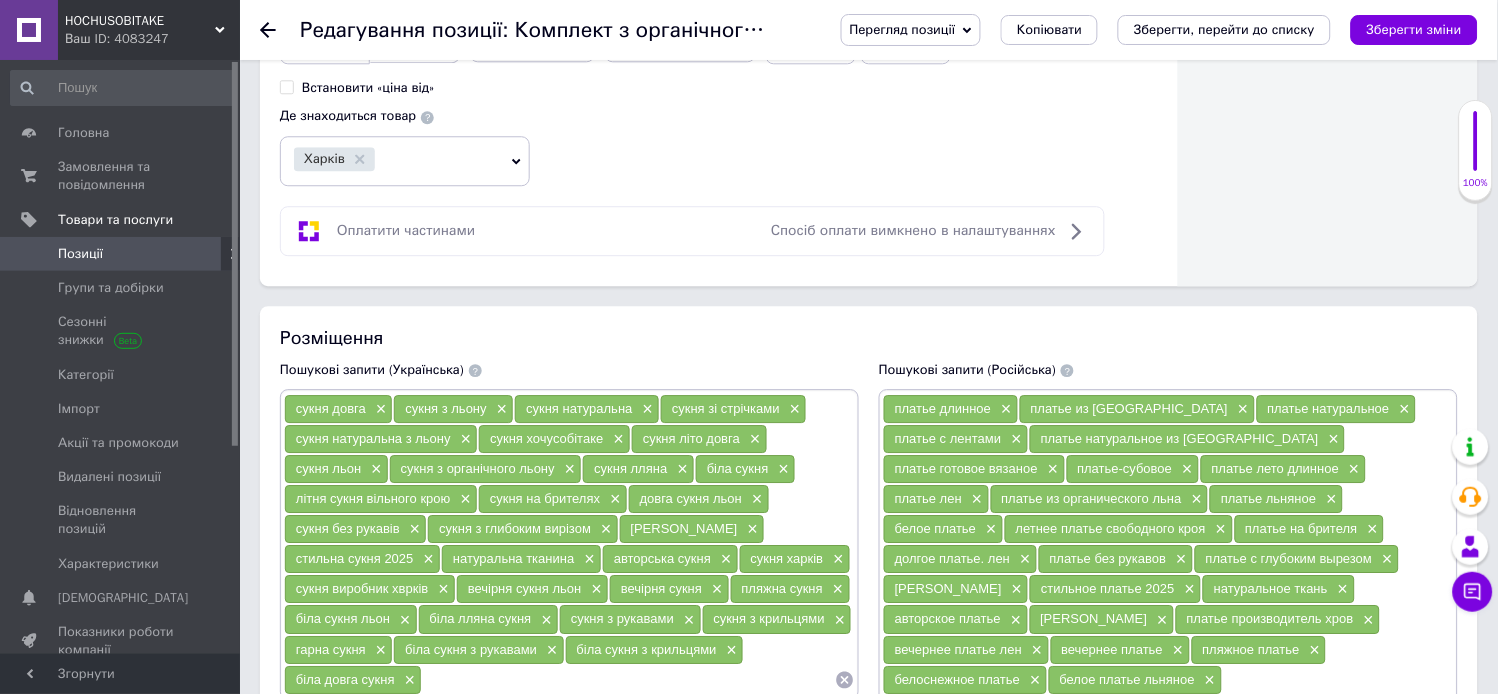 scroll, scrollTop: 1222, scrollLeft: 0, axis: vertical 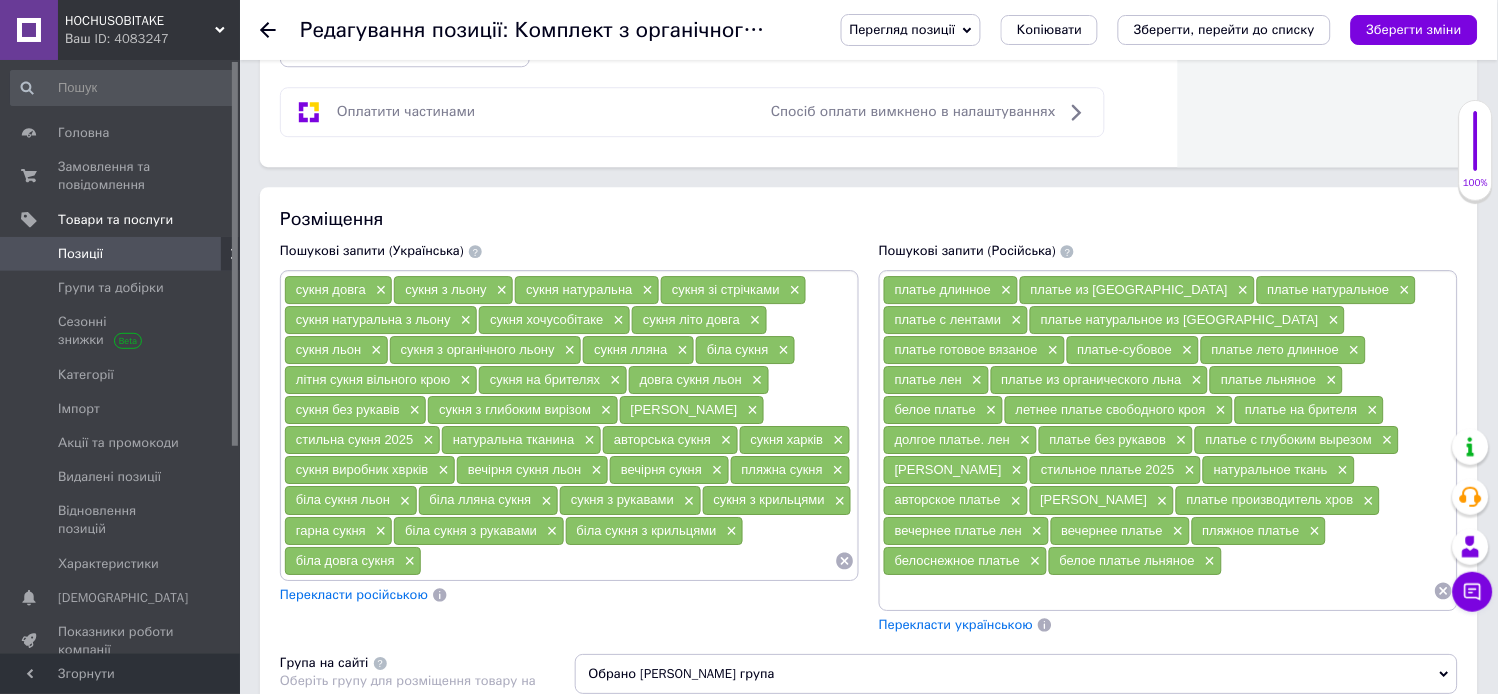 checkbox on "true" 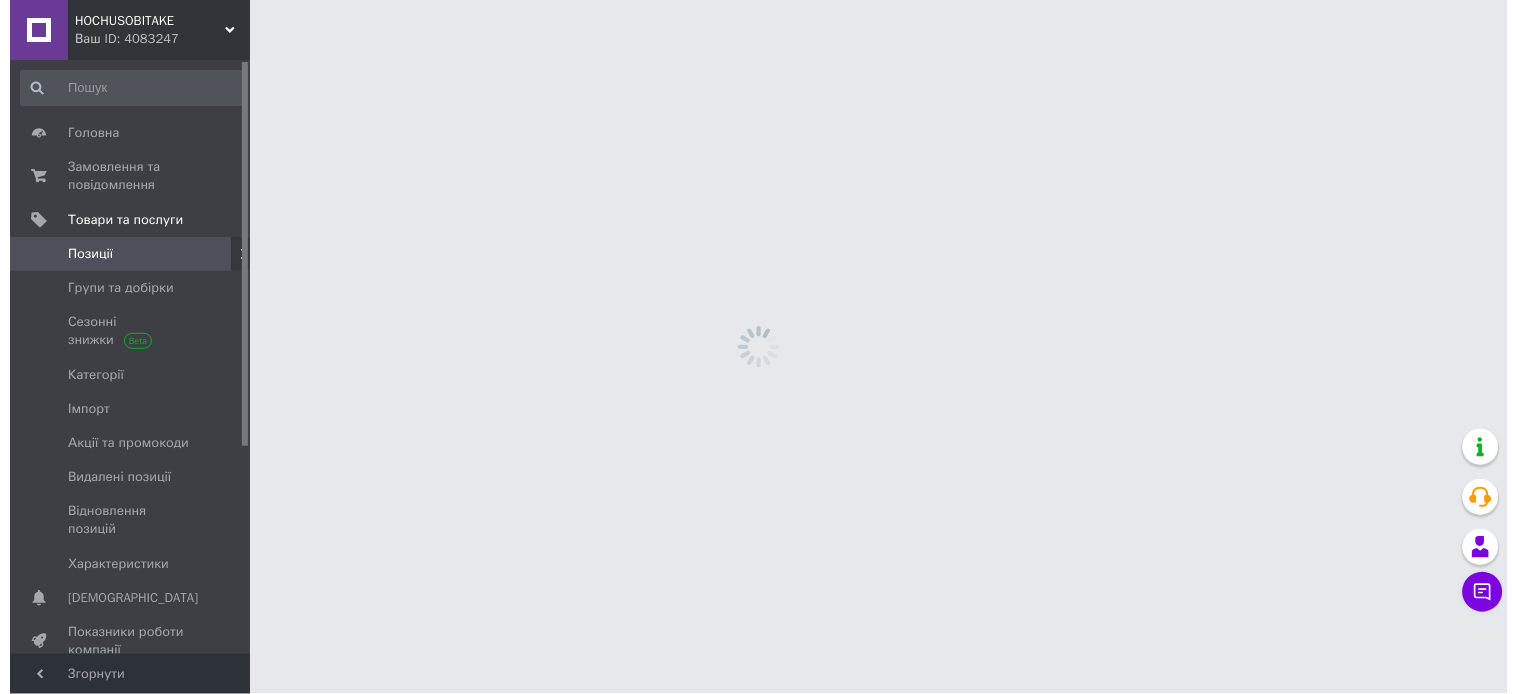 scroll, scrollTop: 0, scrollLeft: 0, axis: both 